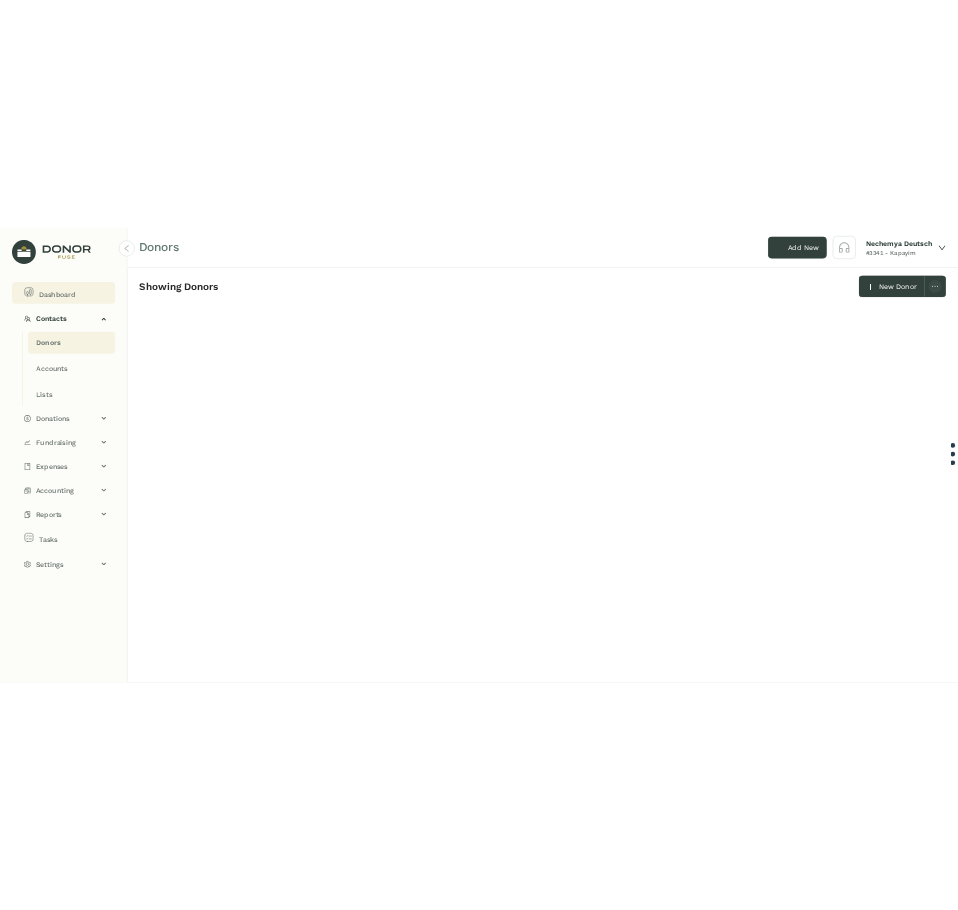 scroll, scrollTop: 0, scrollLeft: 0, axis: both 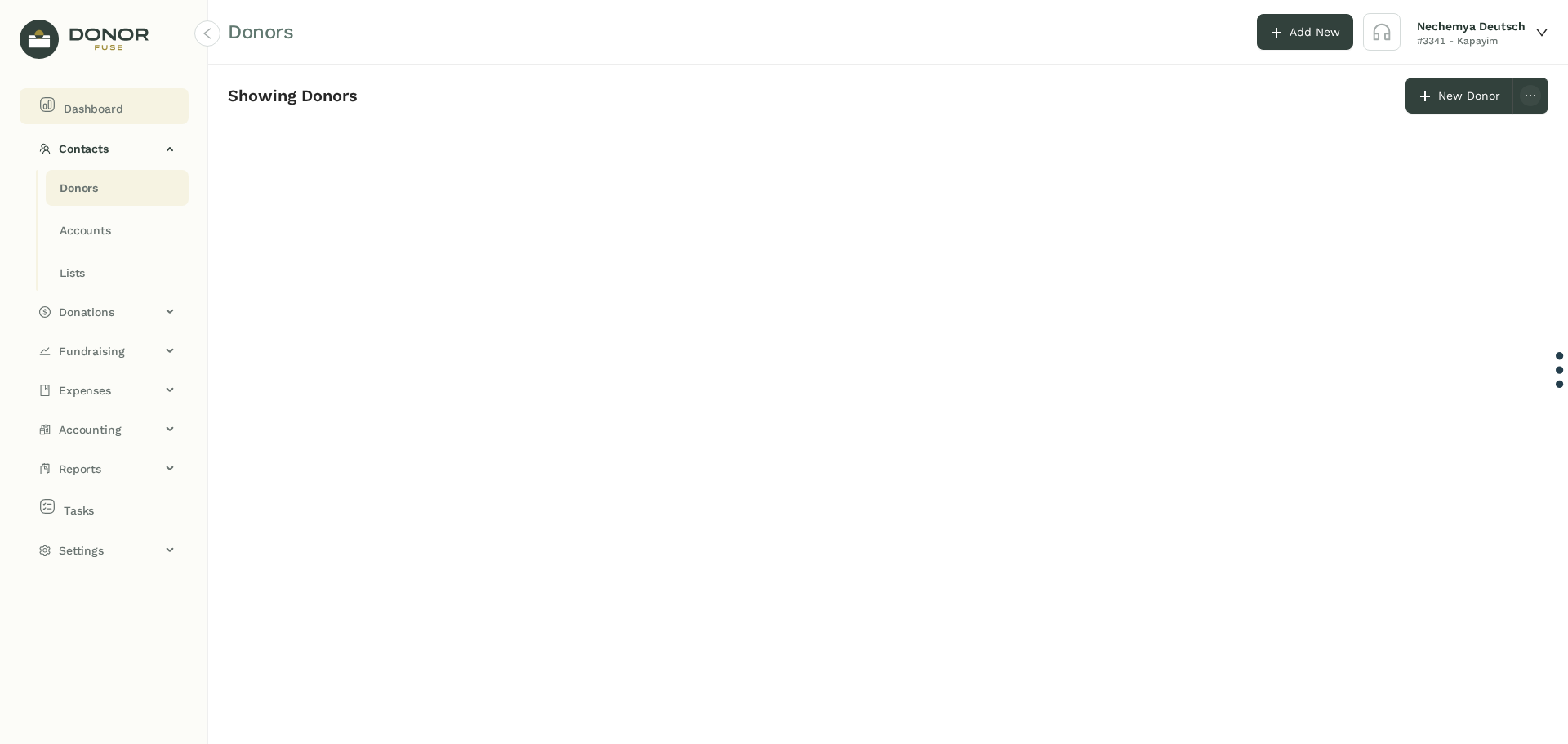 click on "Dashboard" 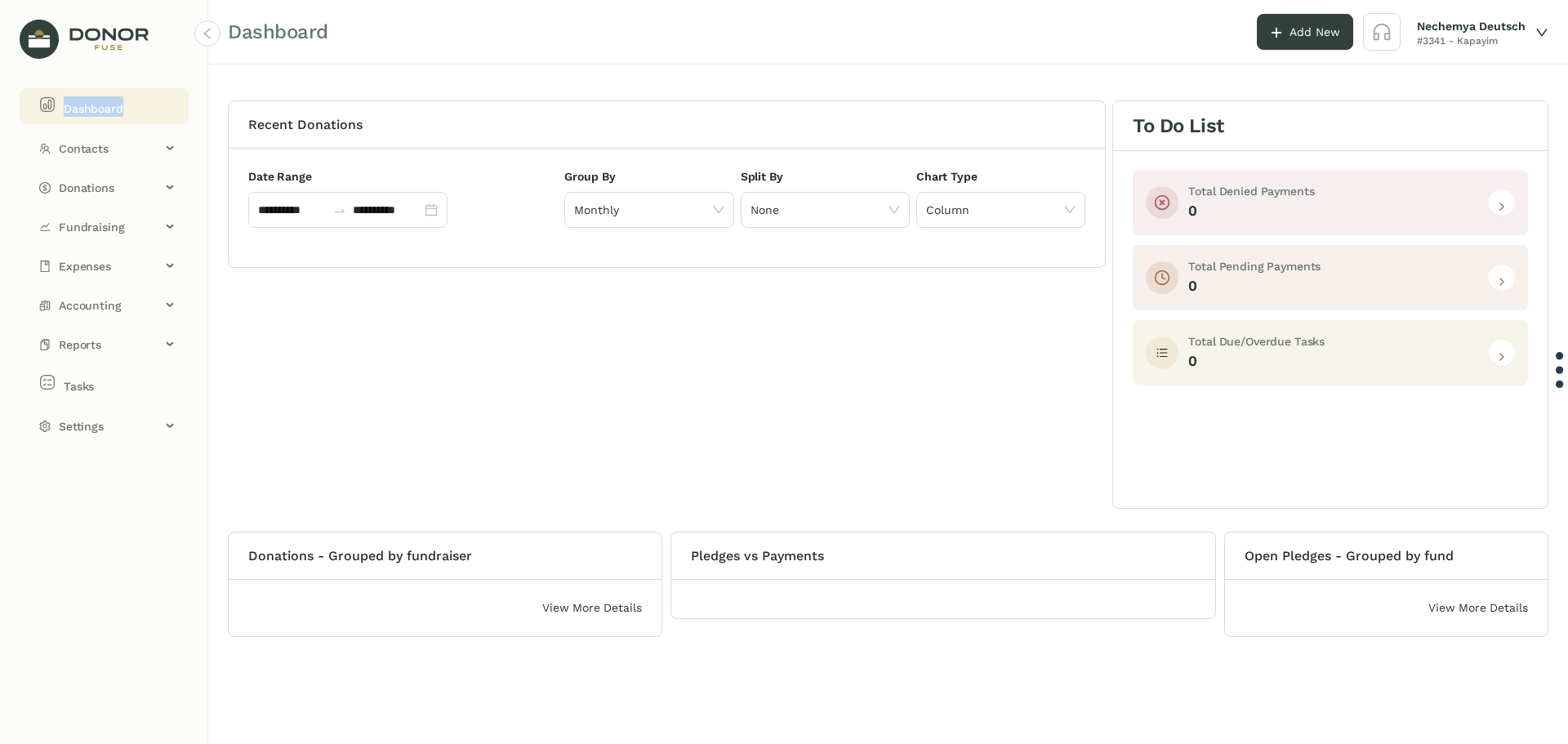 click on "Dashboard" 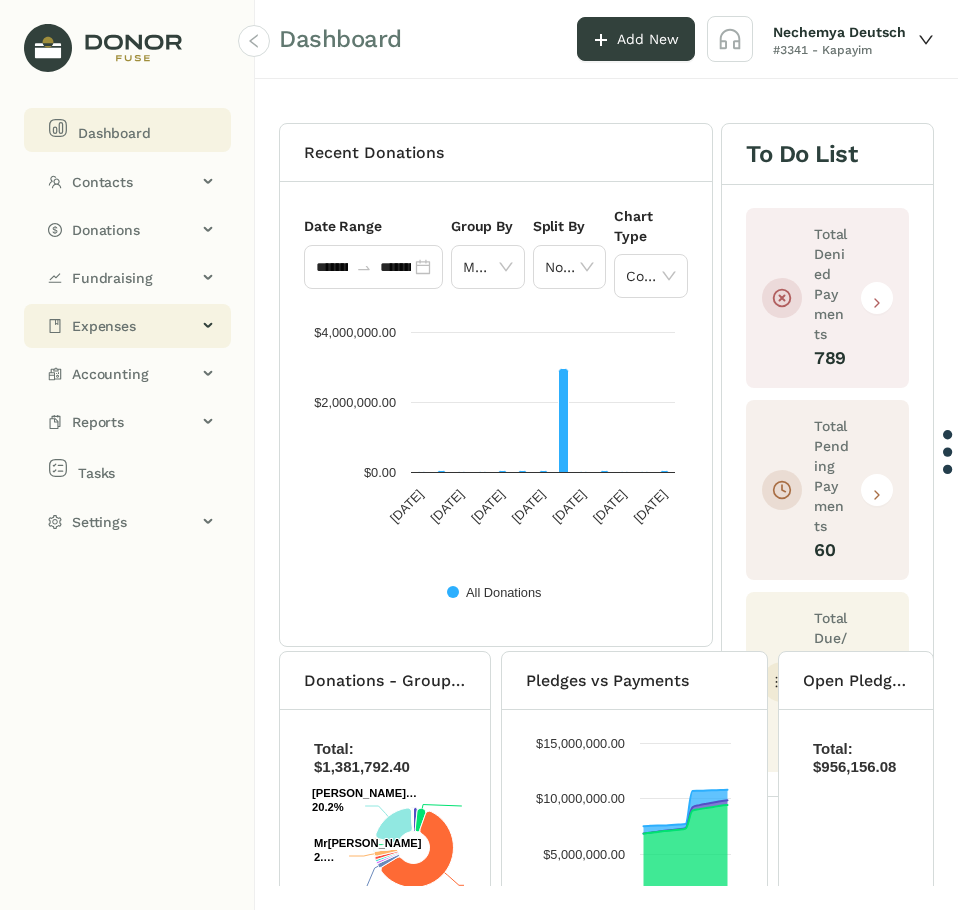 click on "Expenses" 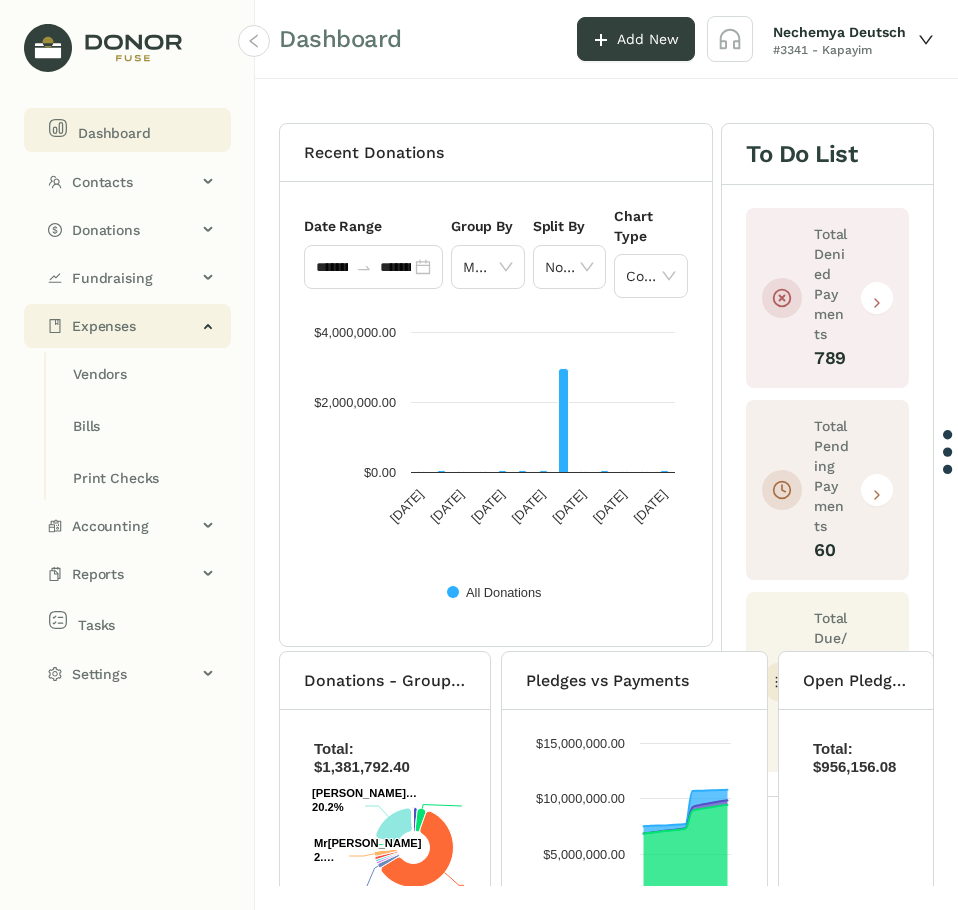 click on "Expenses" 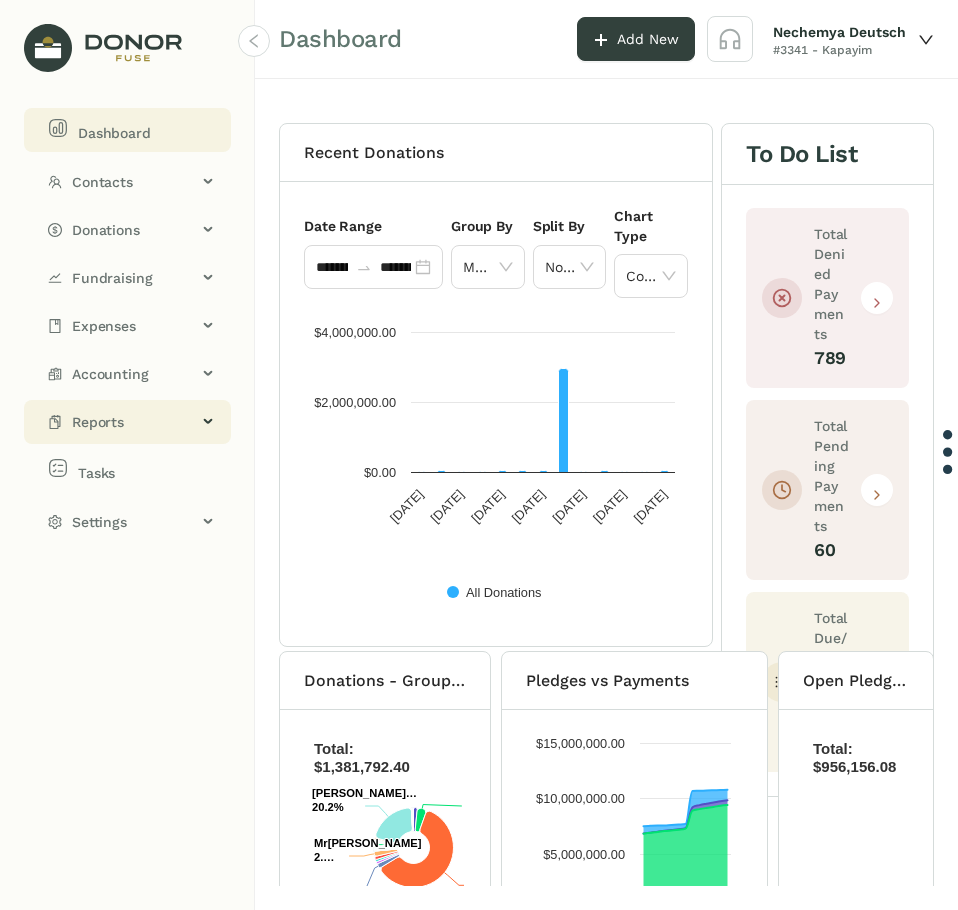 click on "Reports" 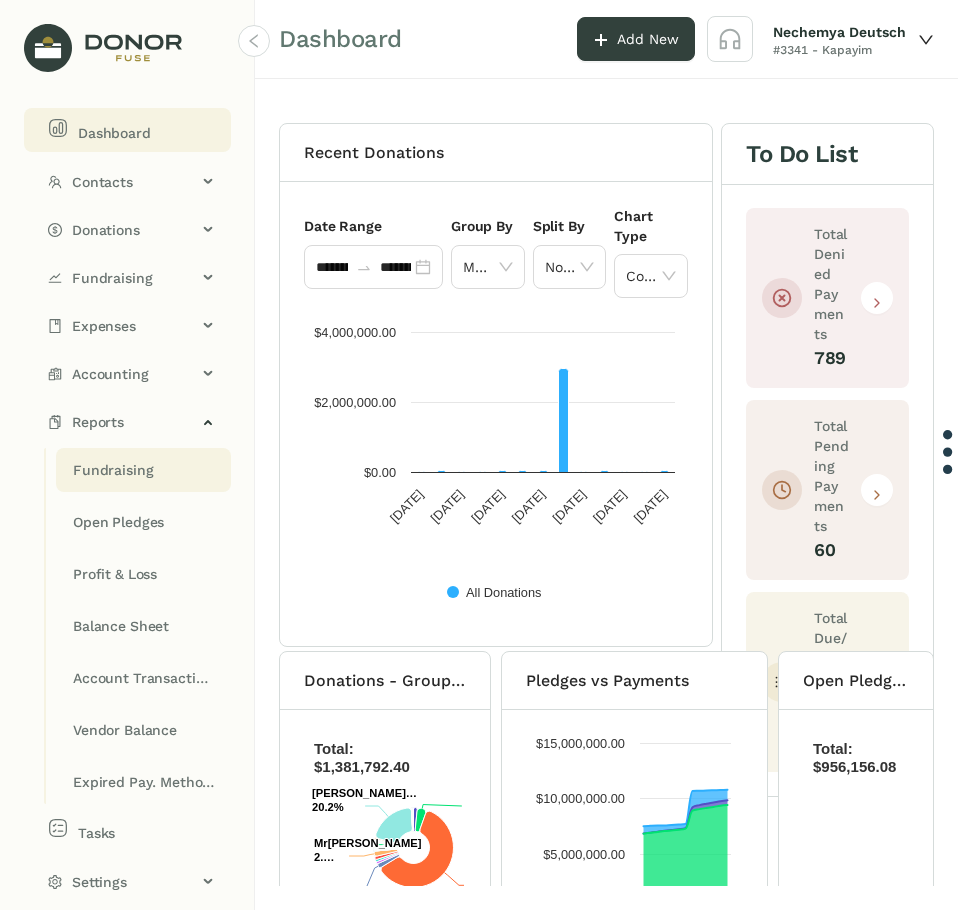 click on "Fundraising" 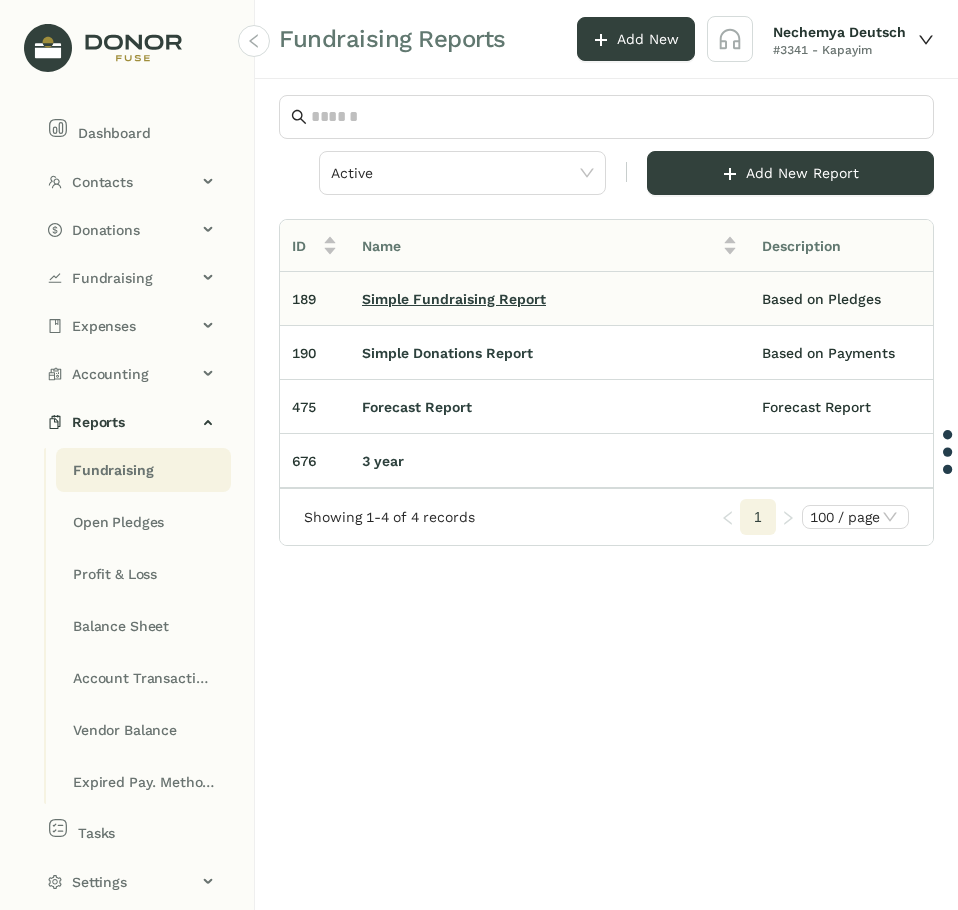 click on "Simple Fundraising Report" 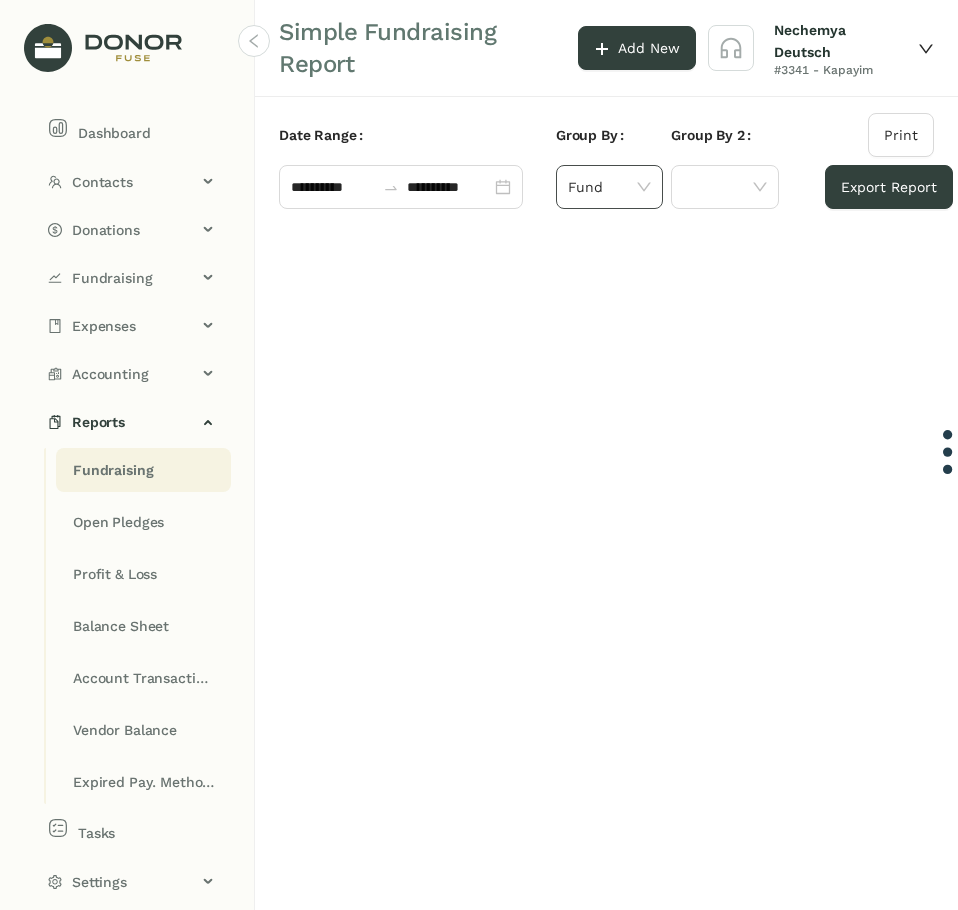 click on "Fund" 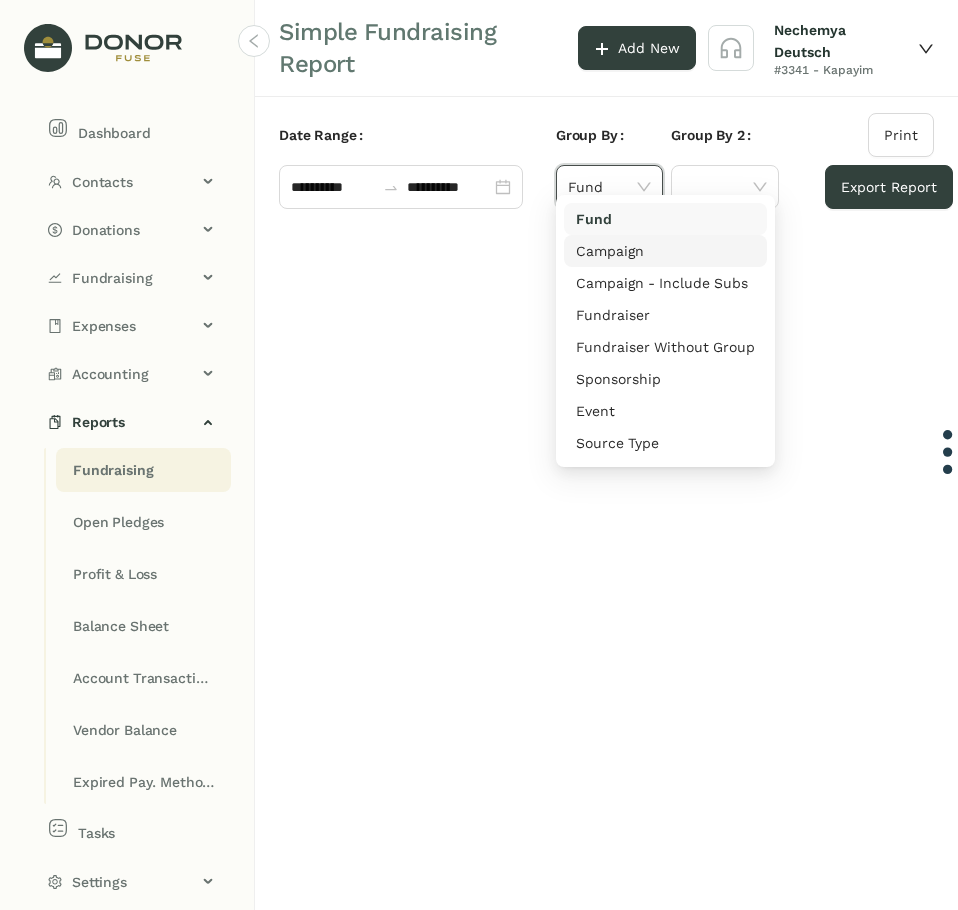 click on "Campaign" at bounding box center [665, 251] 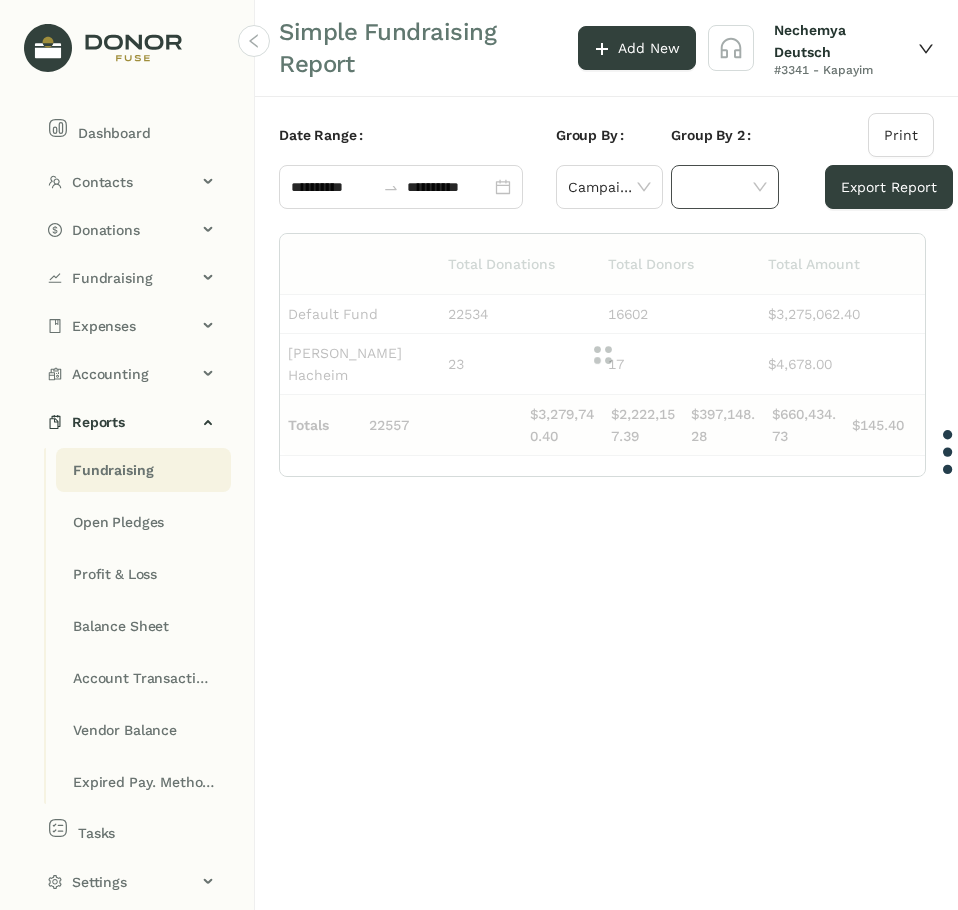 click 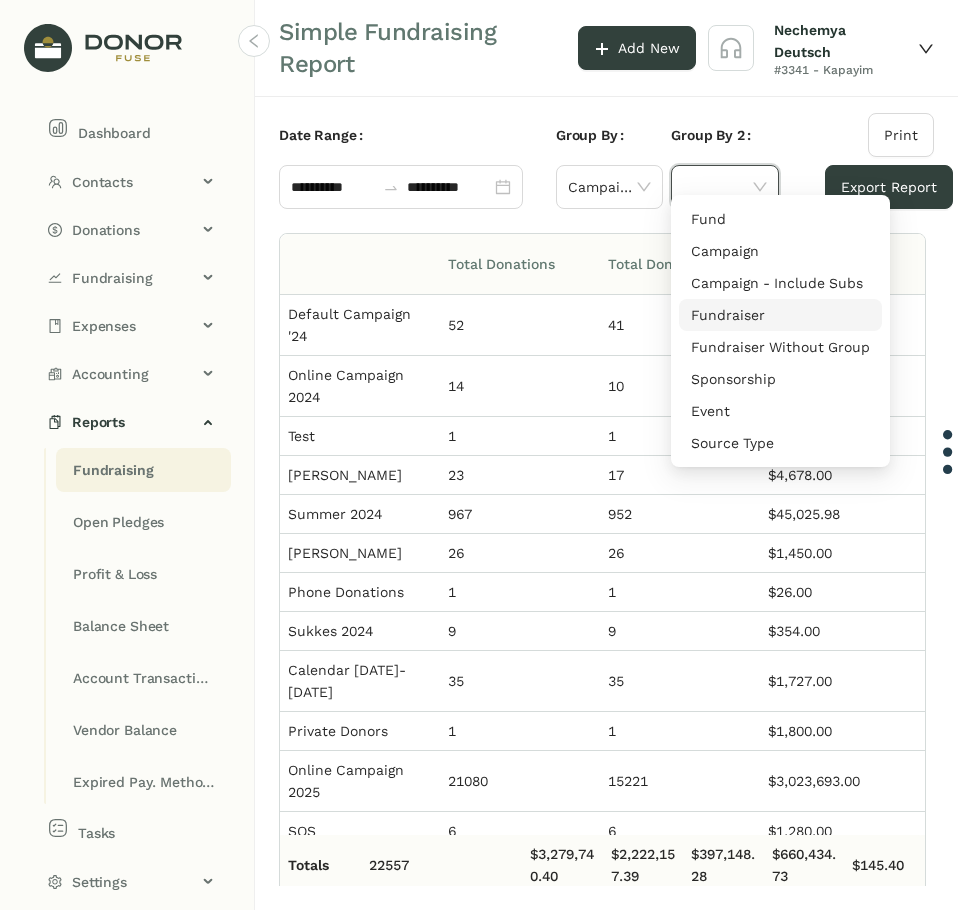 click on "Fundraiser" at bounding box center [780, 315] 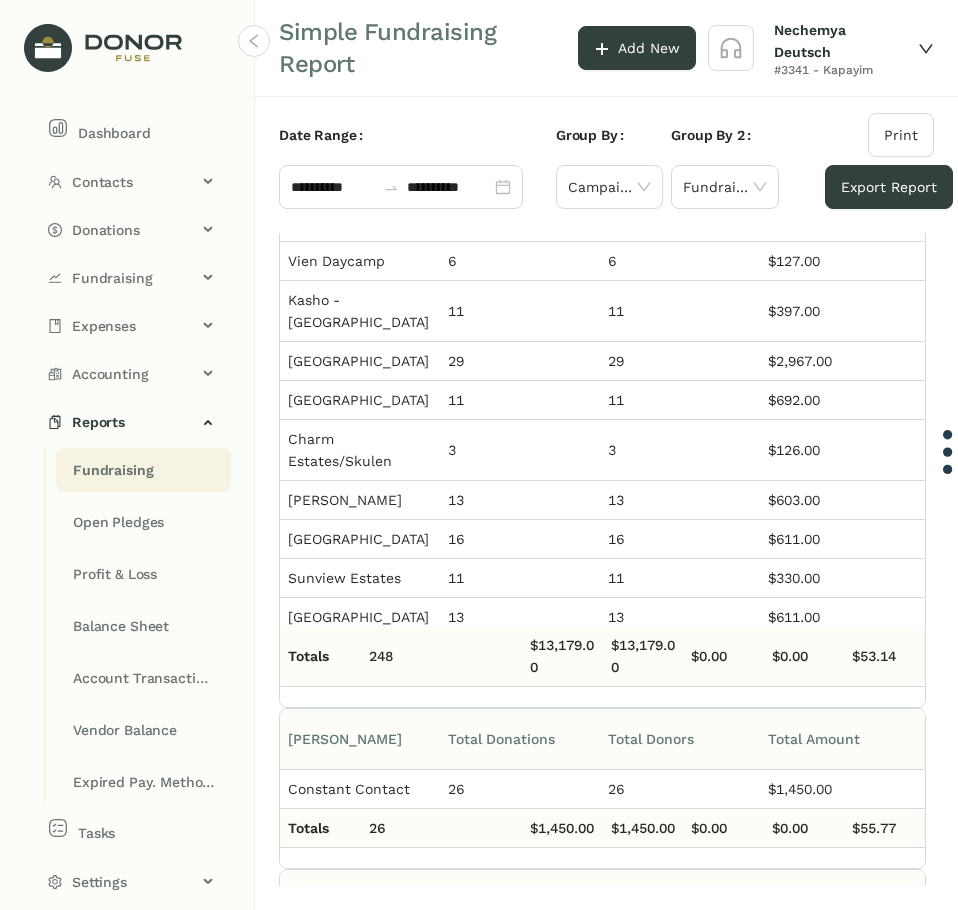 scroll, scrollTop: 3200, scrollLeft: 0, axis: vertical 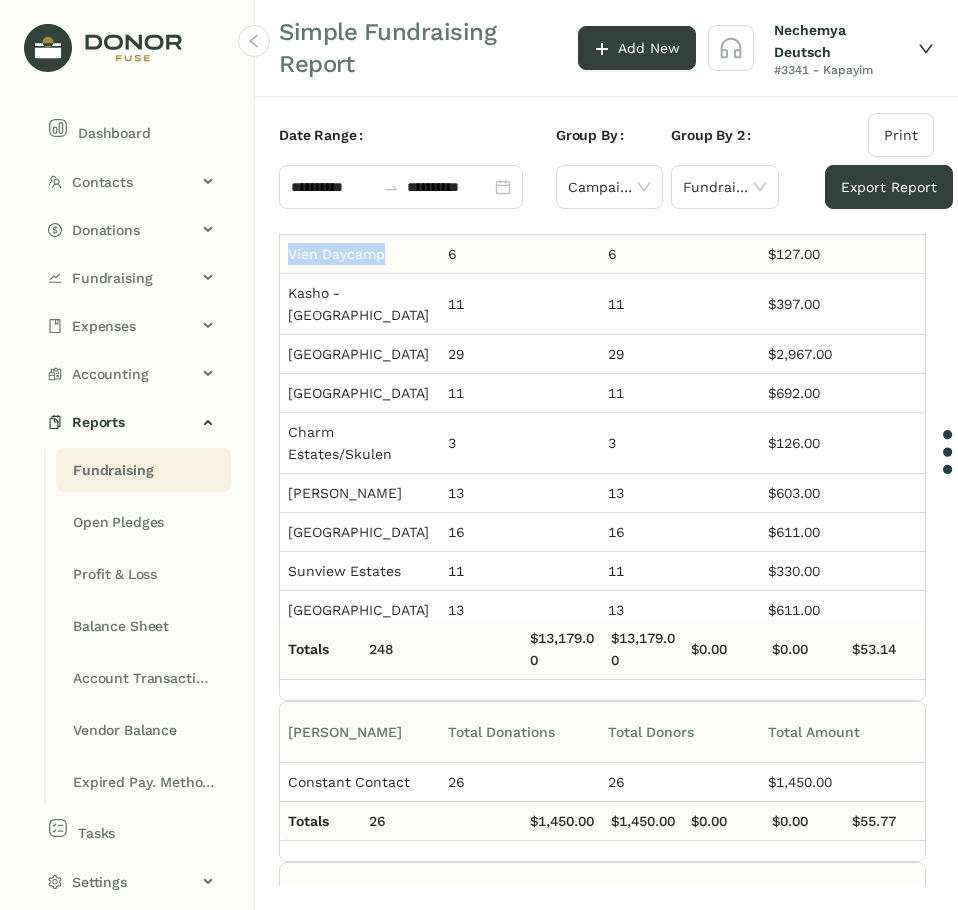 drag, startPoint x: 410, startPoint y: 467, endPoint x: 283, endPoint y: 465, distance: 127.01575 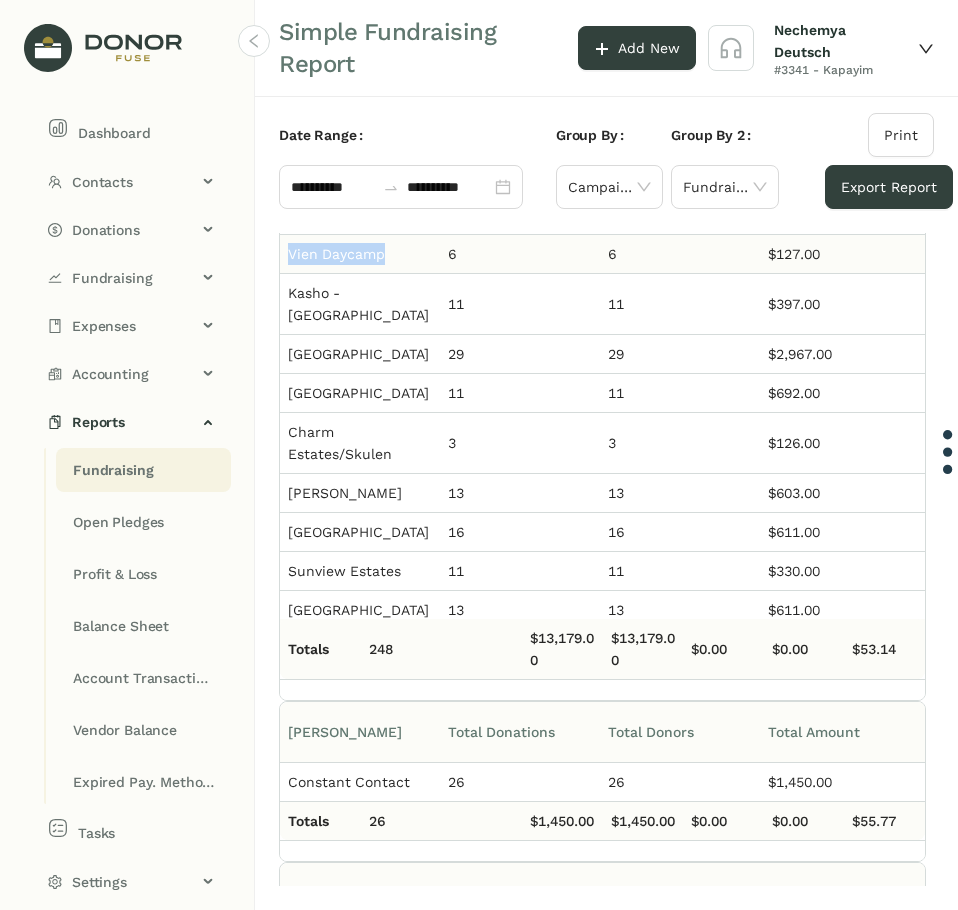 copy on "Vien Daycamp" 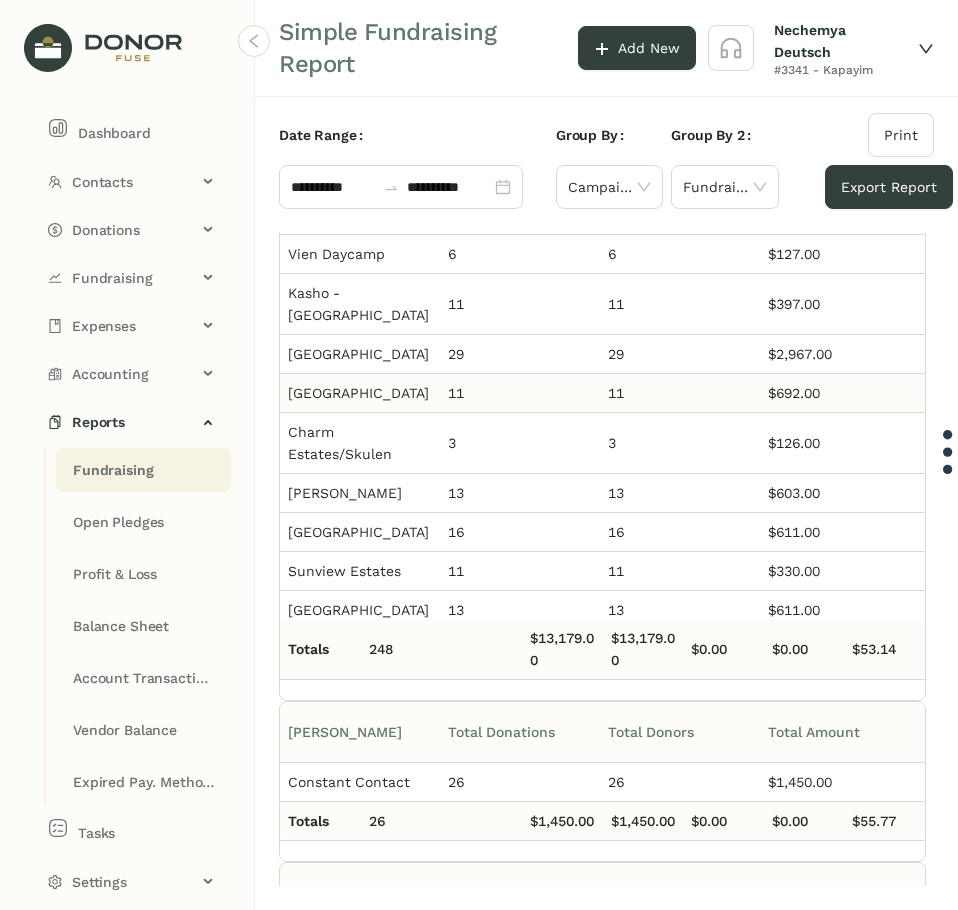 click on "[GEOGRAPHIC_DATA]" at bounding box center (358, 393) 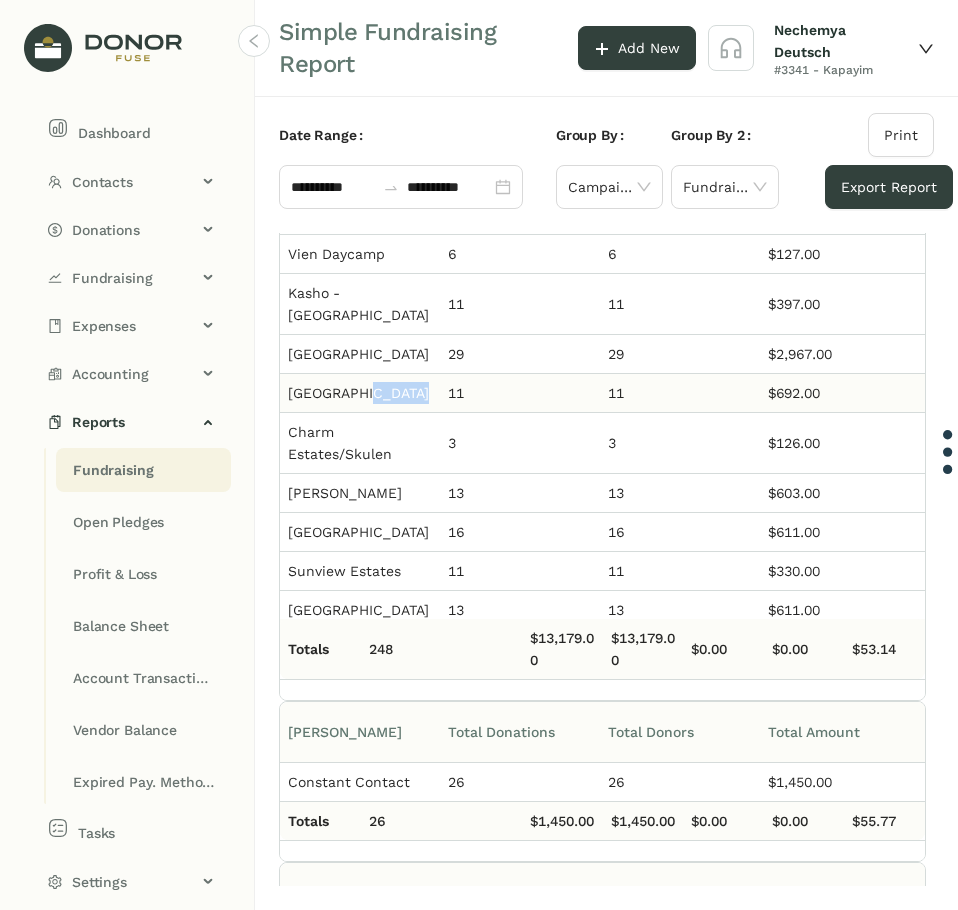 click on "[GEOGRAPHIC_DATA]" at bounding box center [358, 393] 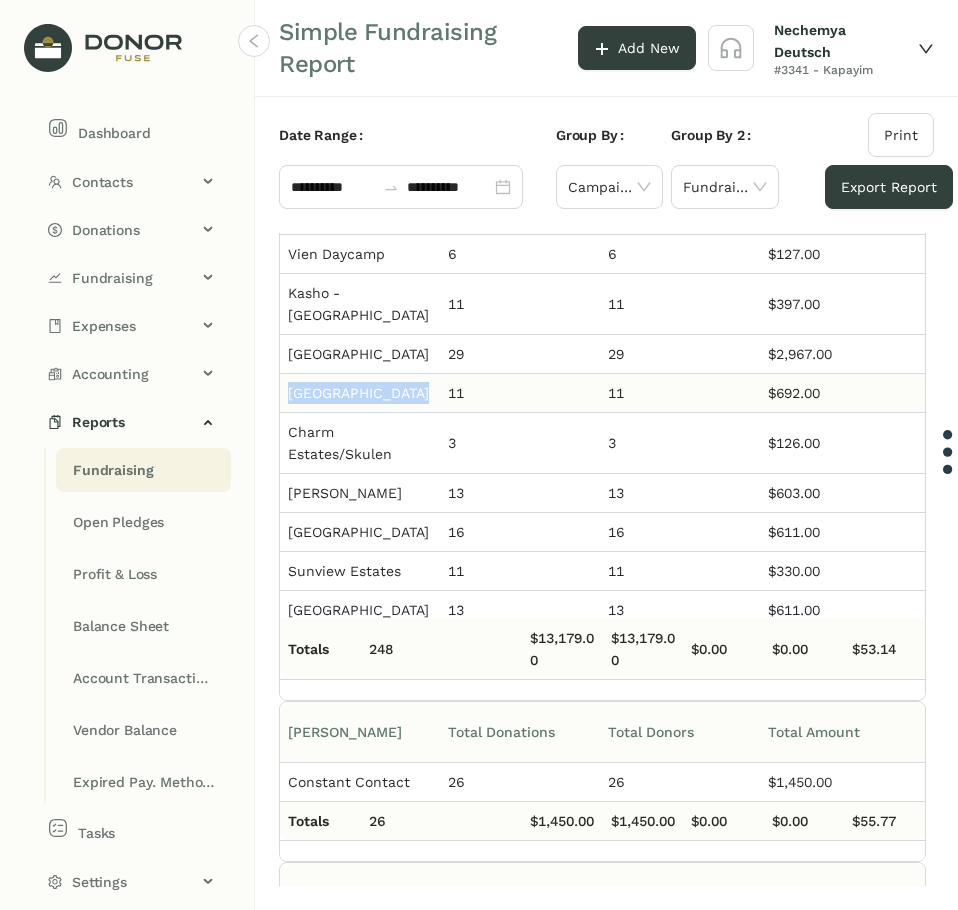 click on "[GEOGRAPHIC_DATA]" at bounding box center [358, 393] 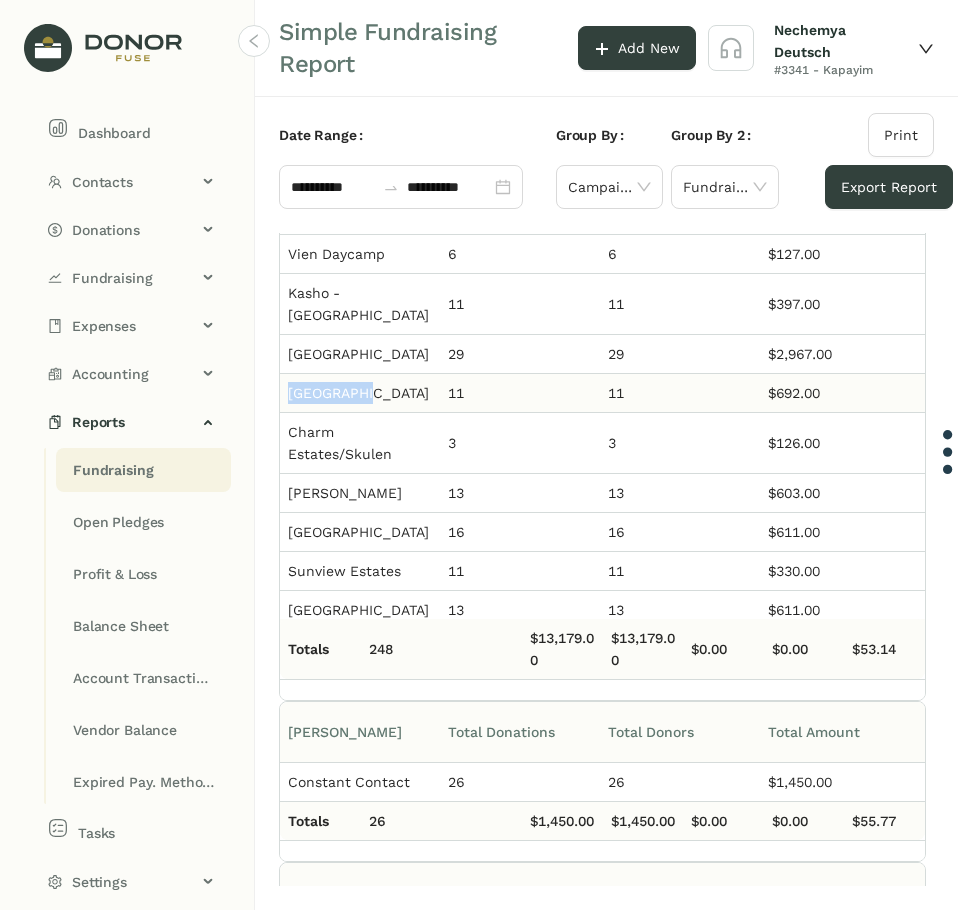 click on "[GEOGRAPHIC_DATA]" at bounding box center (358, 393) 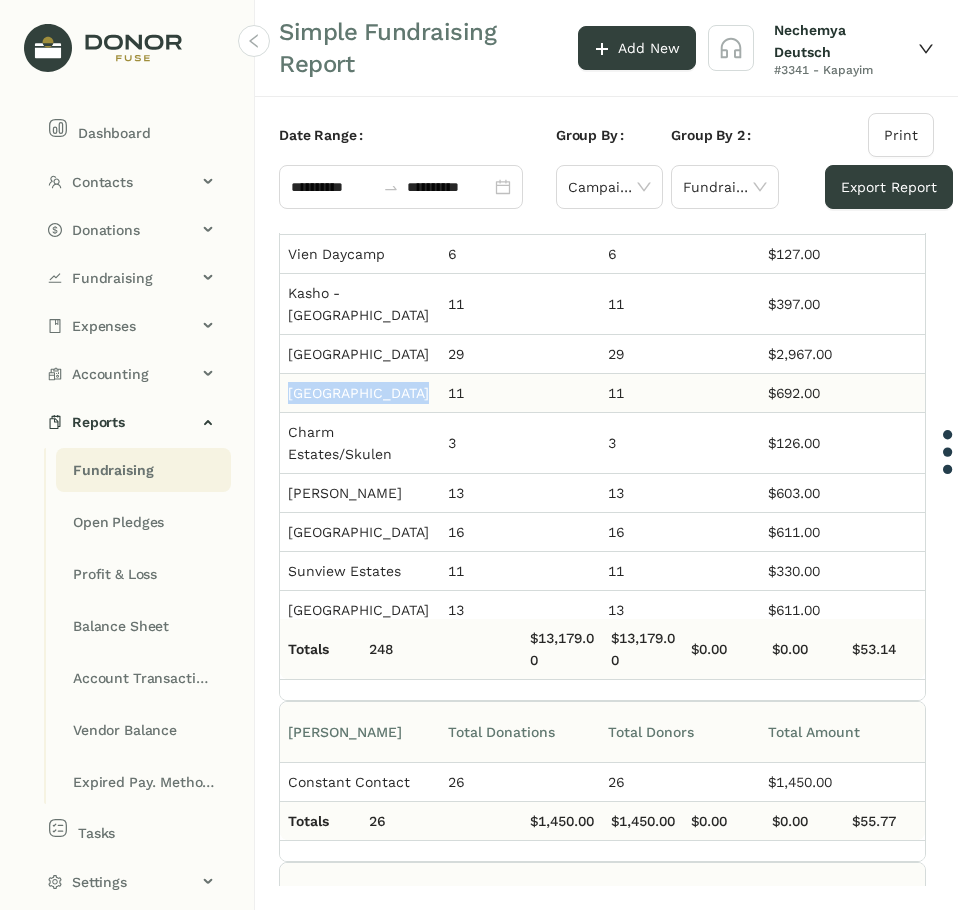 click on "[GEOGRAPHIC_DATA]" at bounding box center (358, 393) 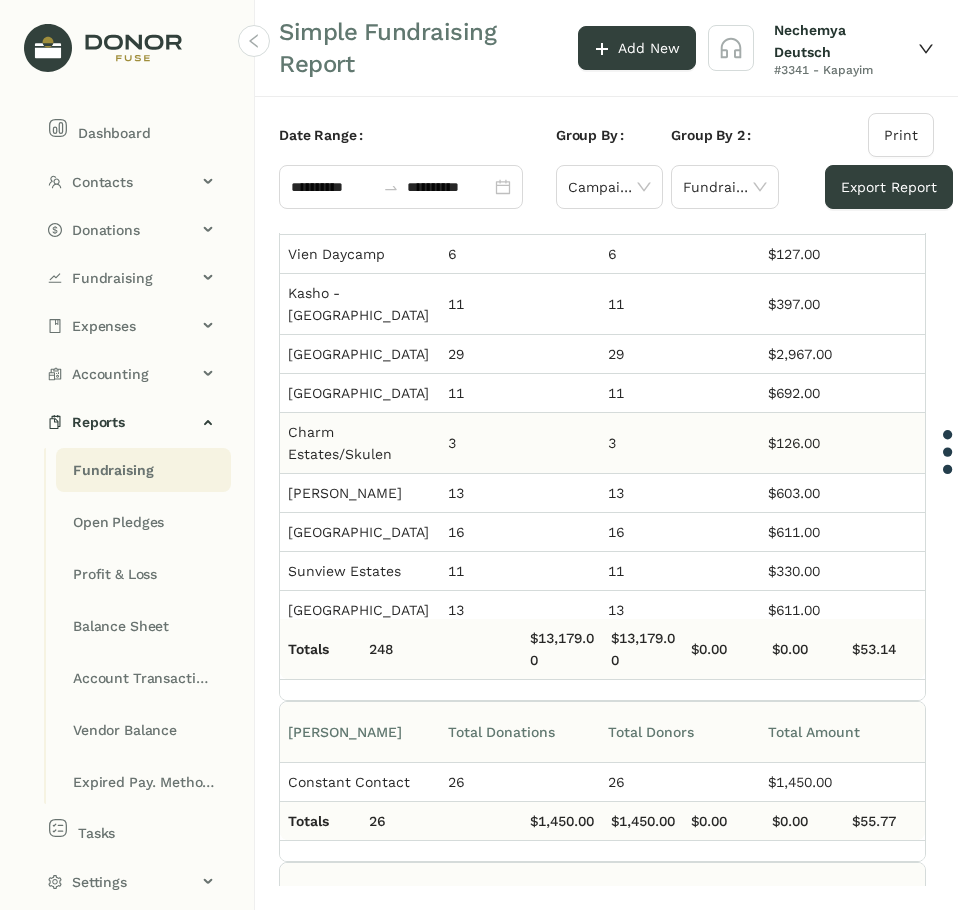 click on "Charm Estates/Skulen" at bounding box center [340, 443] 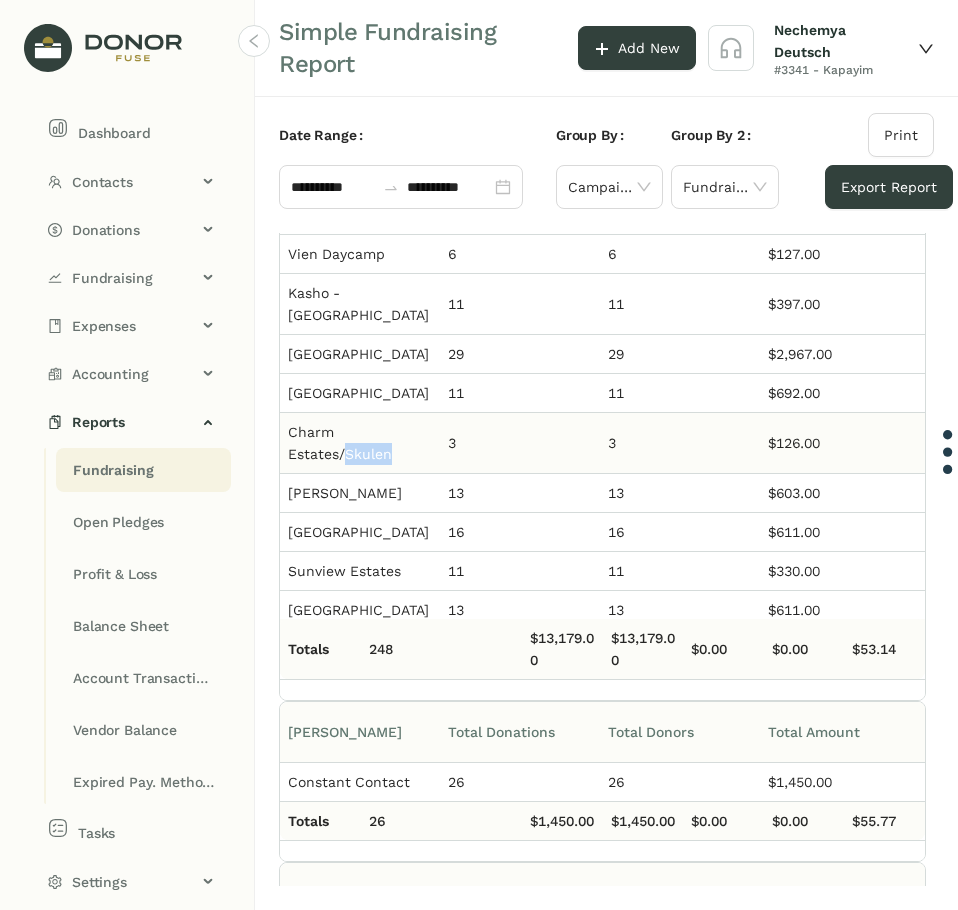 click on "Charm Estates/Skulen" at bounding box center [340, 443] 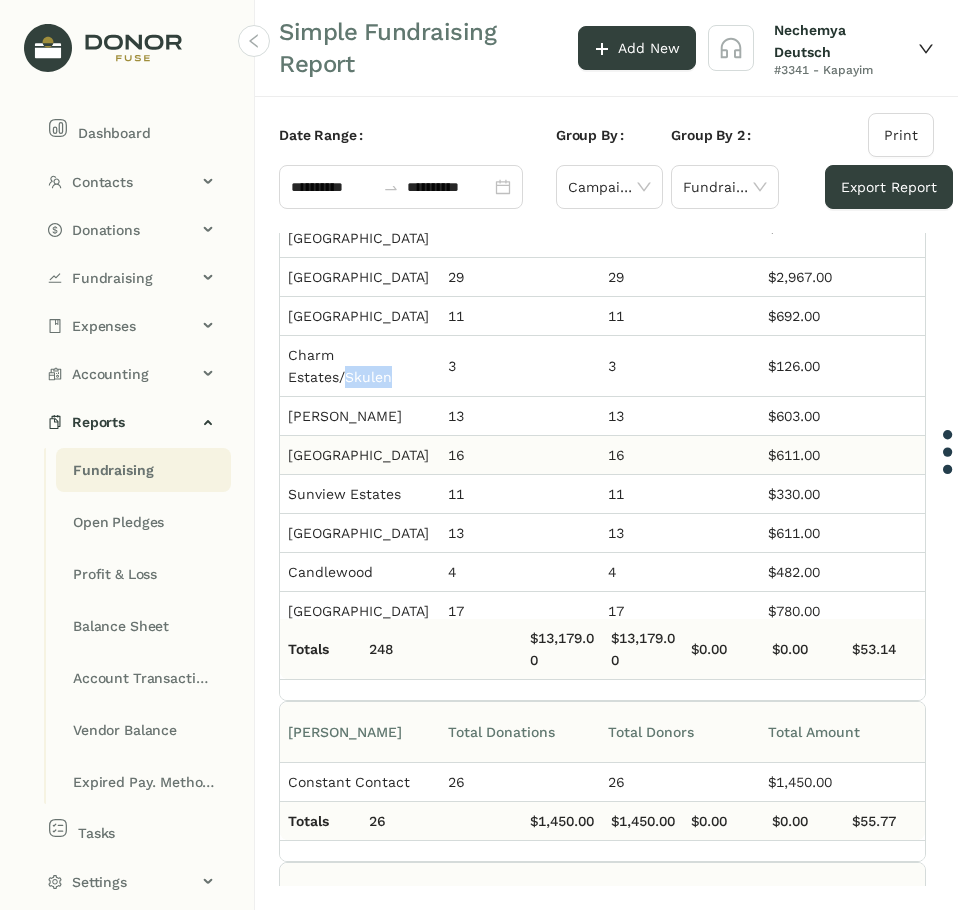 click on "[GEOGRAPHIC_DATA]" at bounding box center (360, 455) 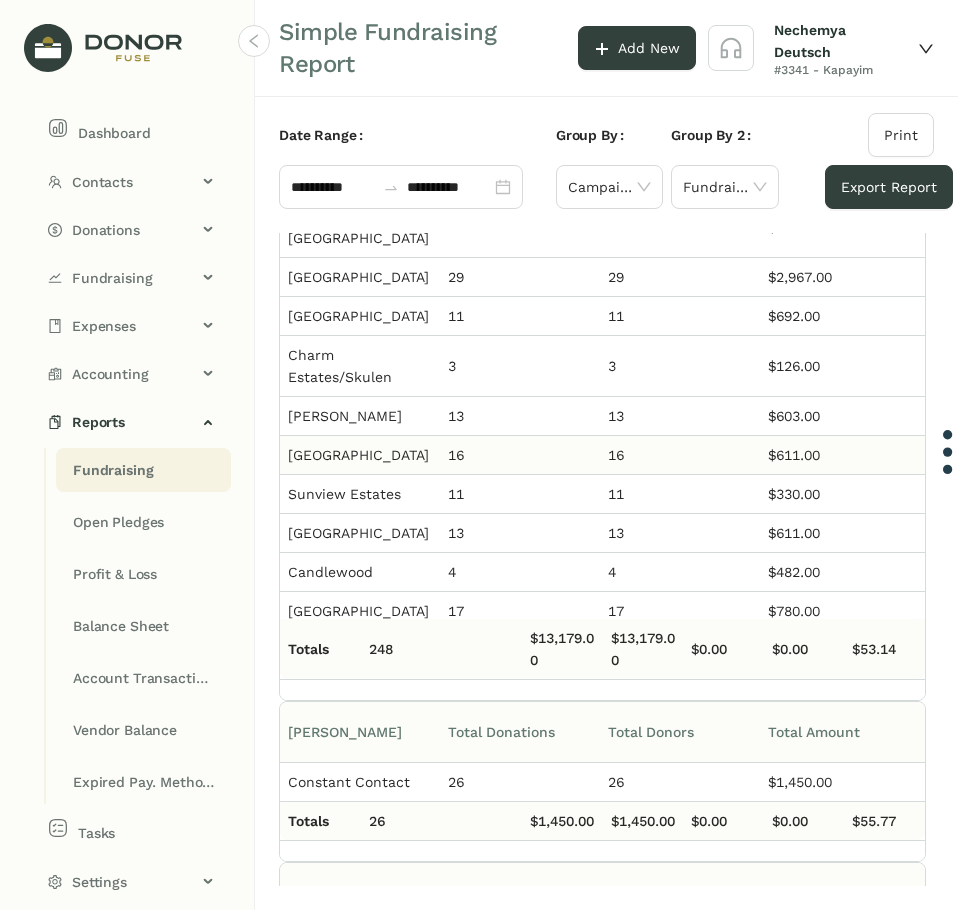click on "[GEOGRAPHIC_DATA]" at bounding box center [360, 455] 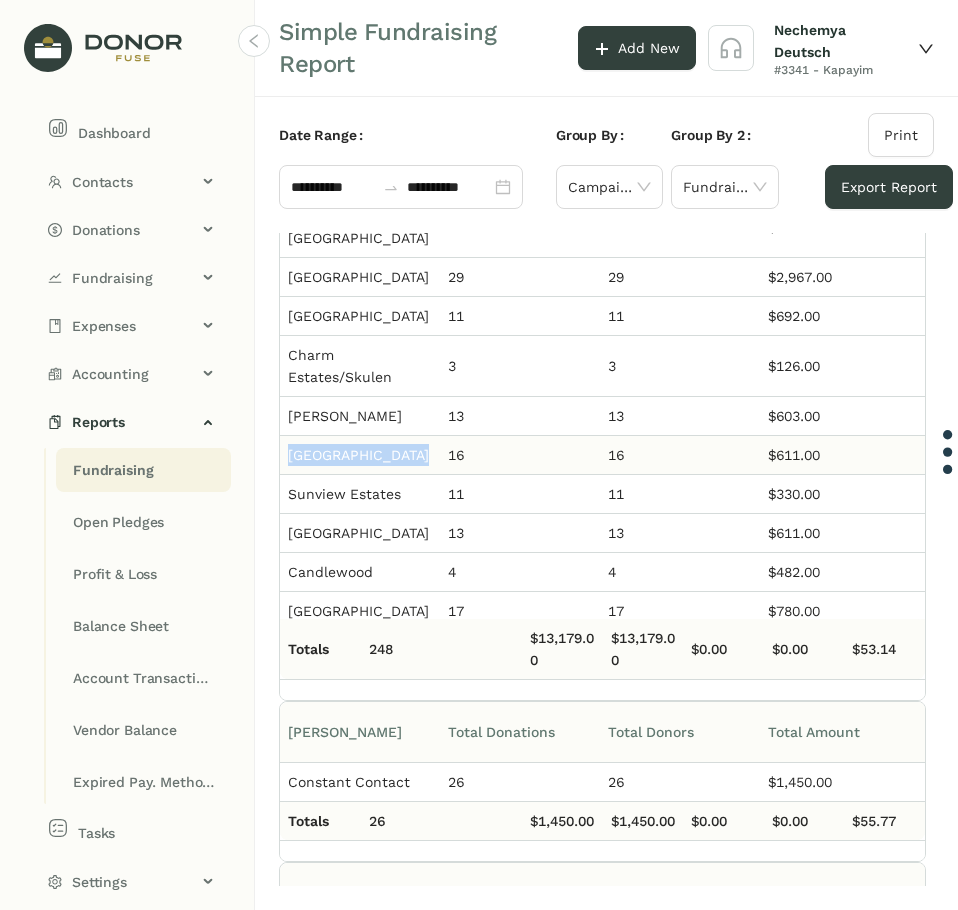 click on "[GEOGRAPHIC_DATA]" at bounding box center (360, 455) 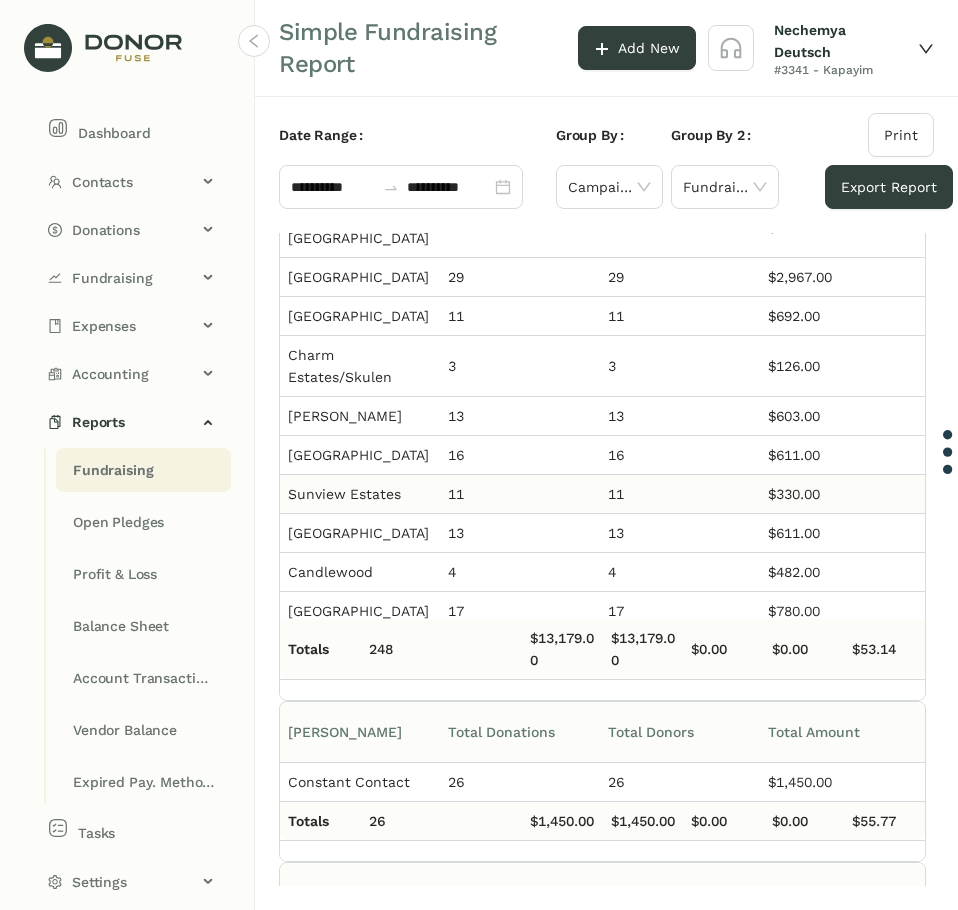 click on "Sunview Estates" at bounding box center [344, 494] 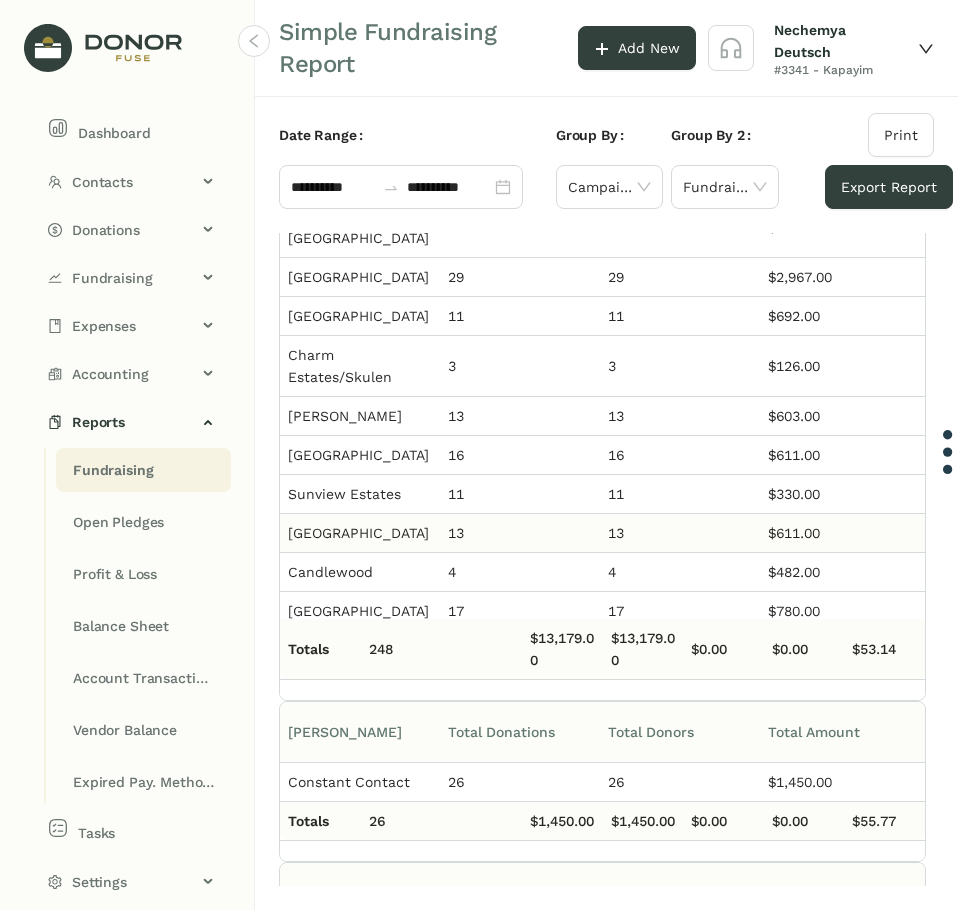 click on "[GEOGRAPHIC_DATA]" at bounding box center (358, 533) 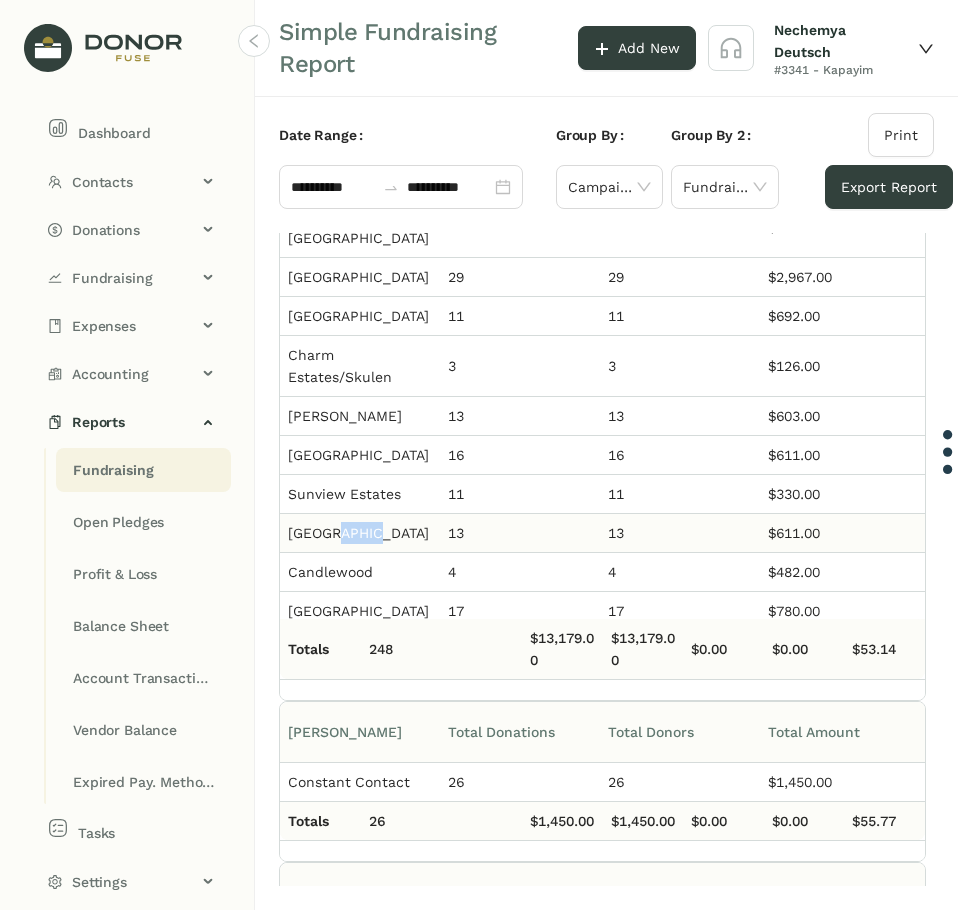 click on "[GEOGRAPHIC_DATA]" at bounding box center (358, 533) 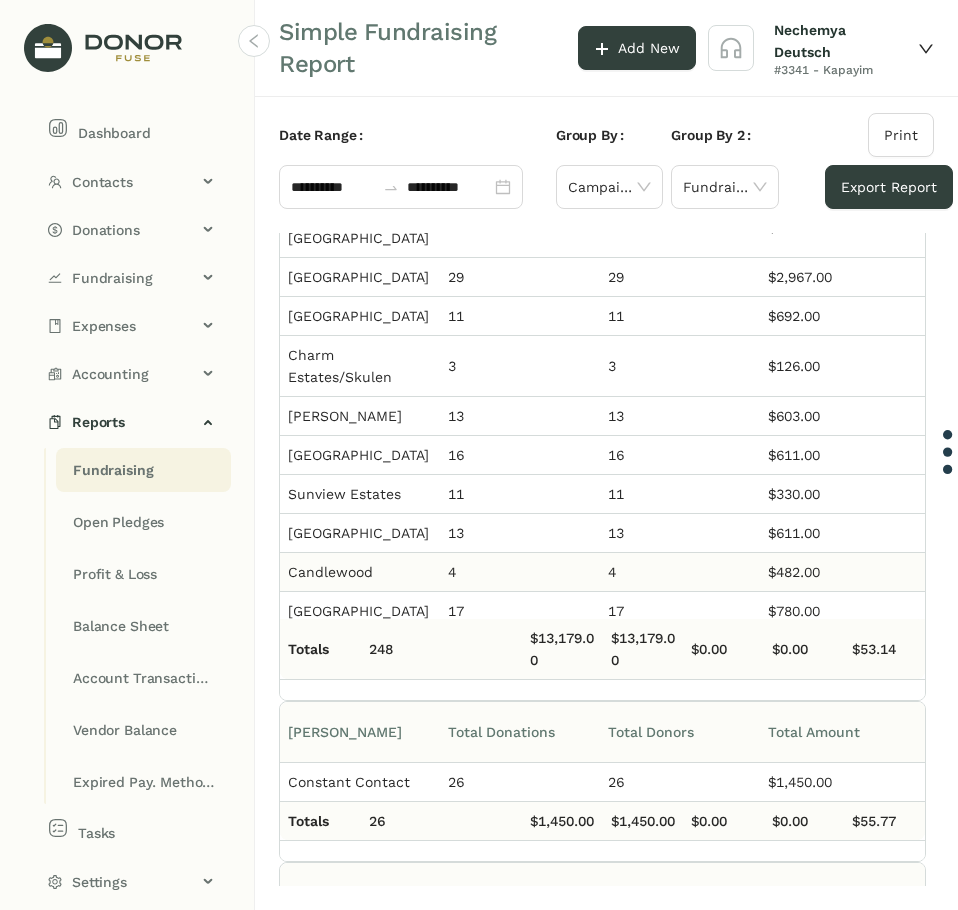 click on "Candlewood" at bounding box center (330, 572) 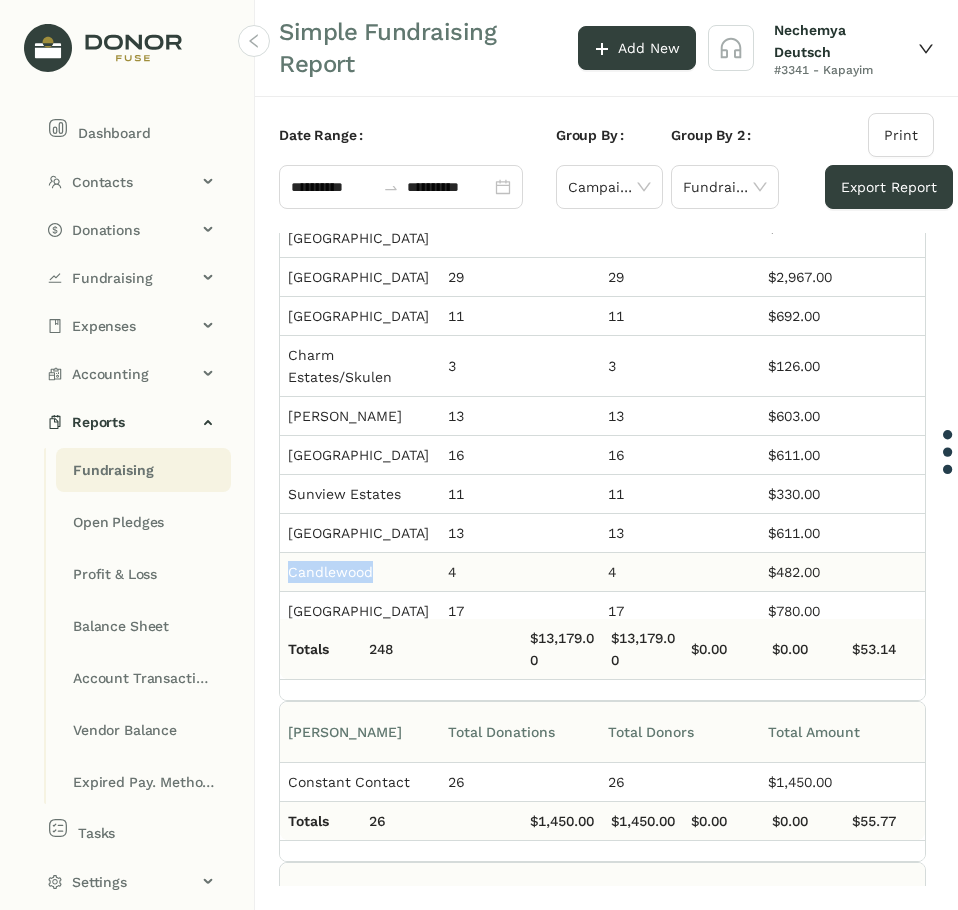 click on "Candlewood" at bounding box center [330, 572] 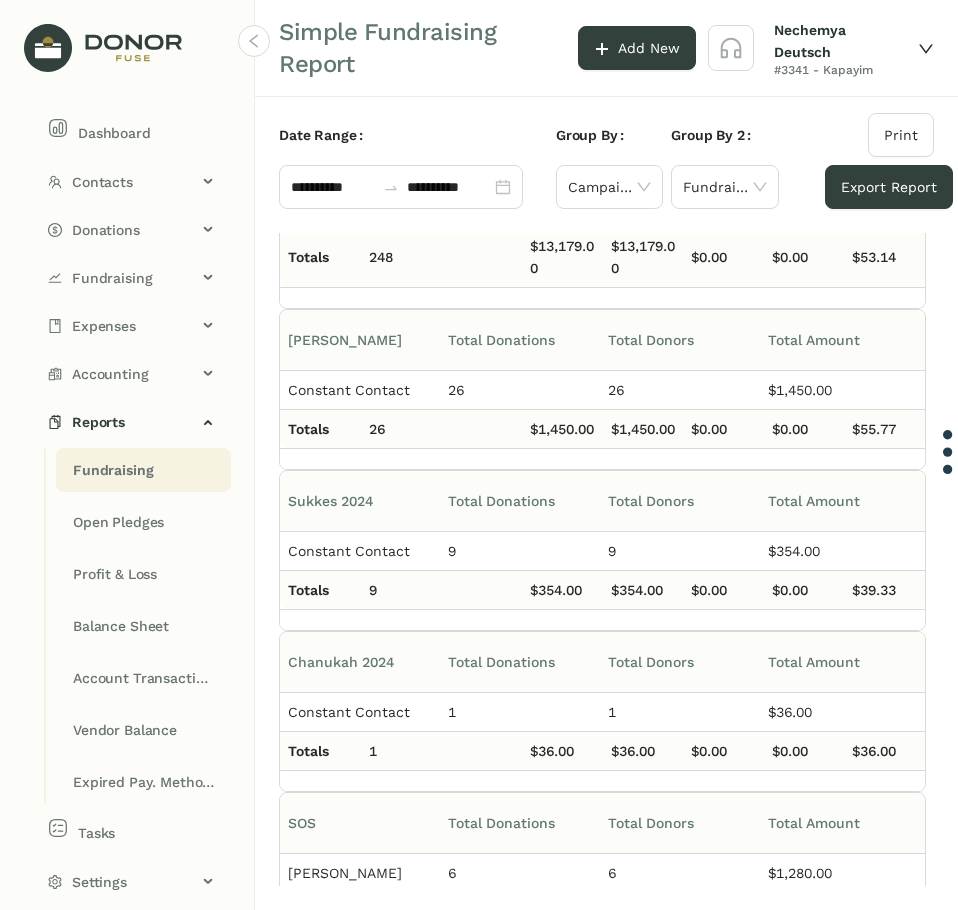 scroll, scrollTop: 3600, scrollLeft: 0, axis: vertical 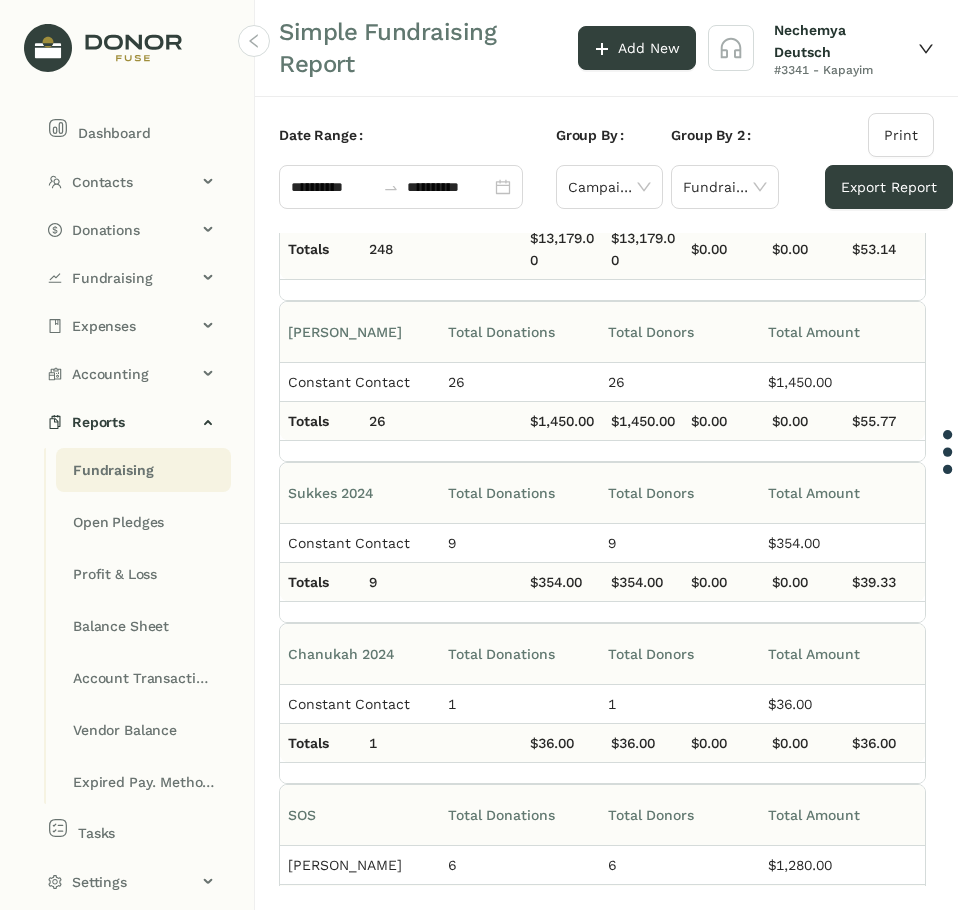 click on "17" at bounding box center (520, 211) 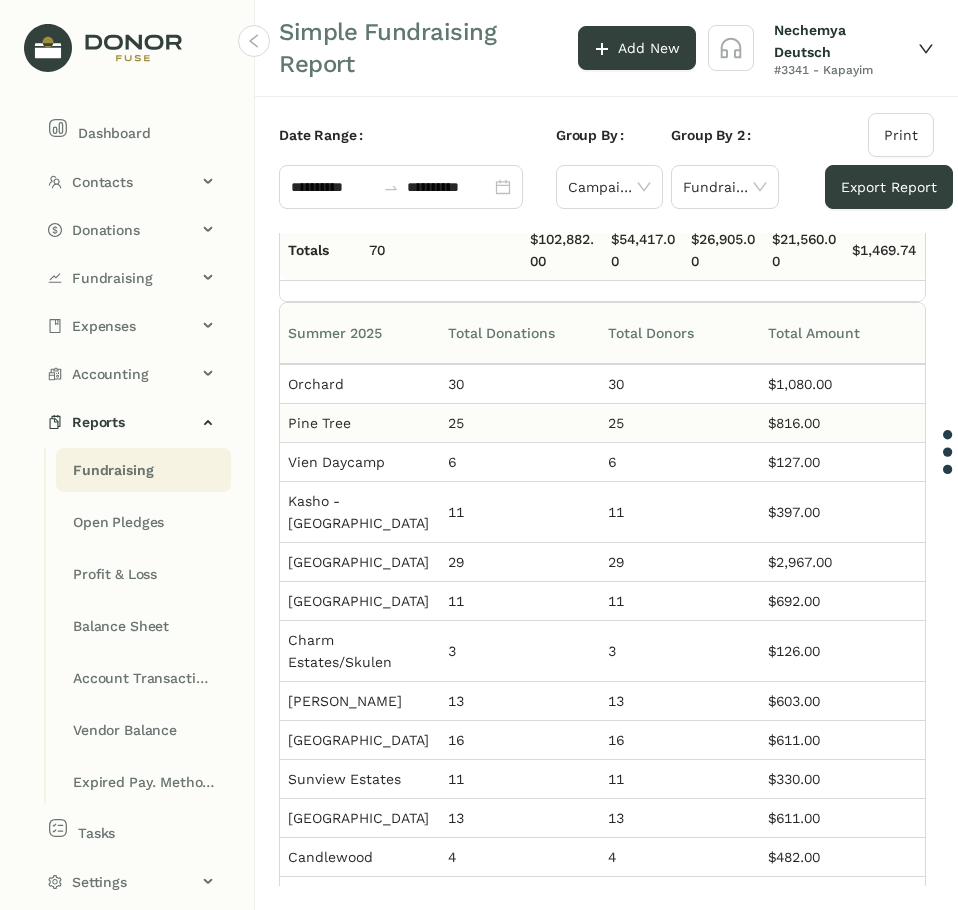 scroll, scrollTop: 2906, scrollLeft: 0, axis: vertical 